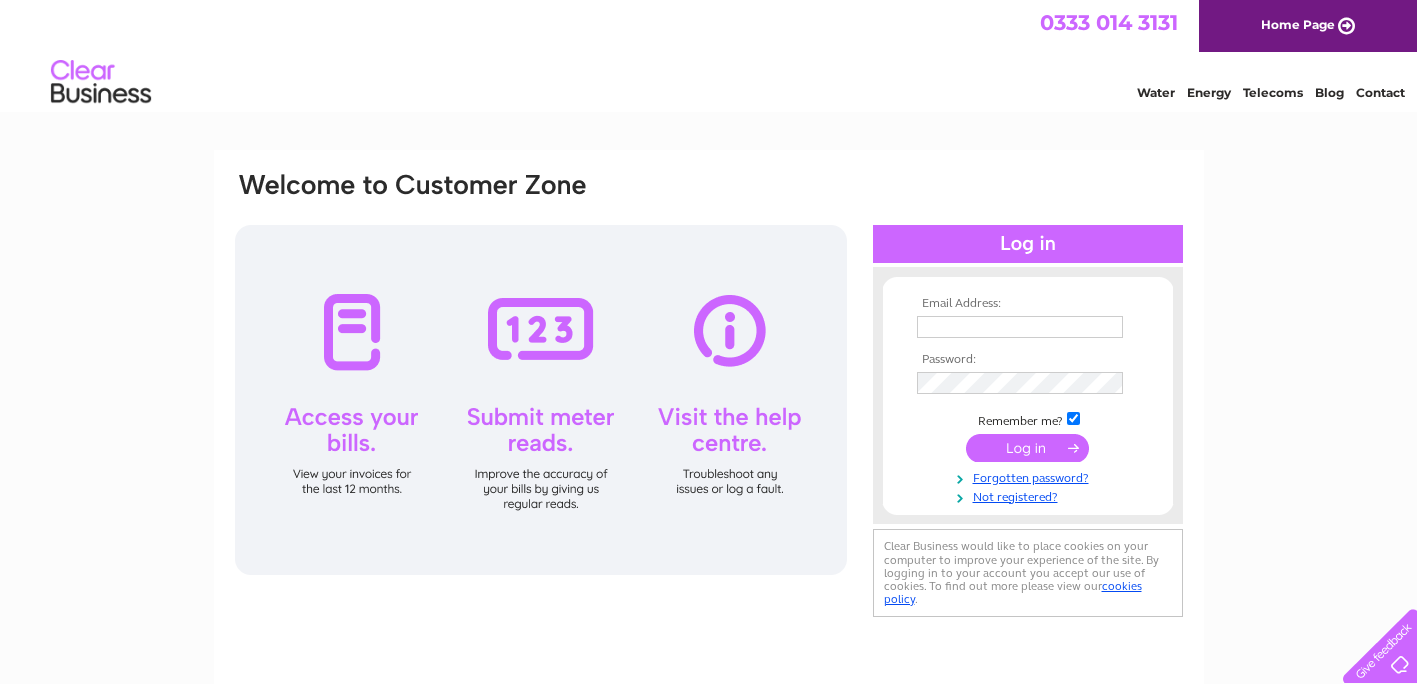scroll, scrollTop: 0, scrollLeft: 0, axis: both 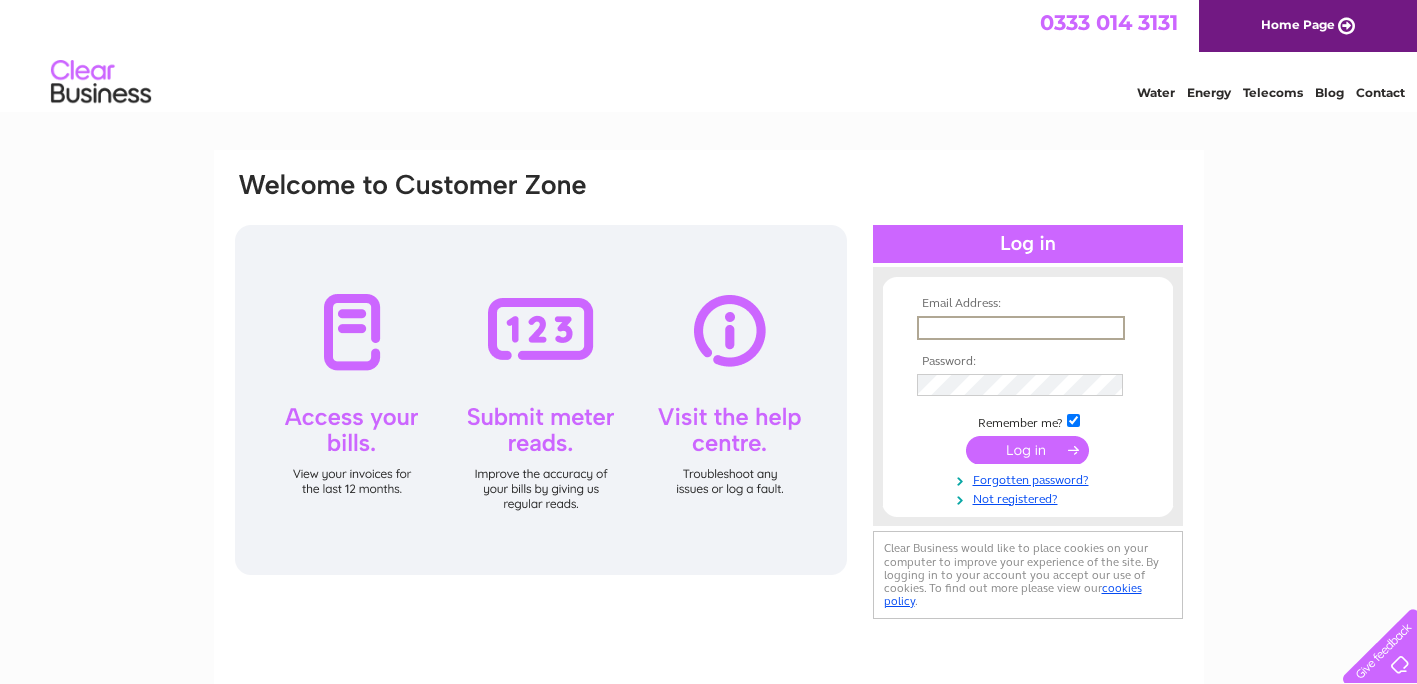 click at bounding box center (1021, 328) 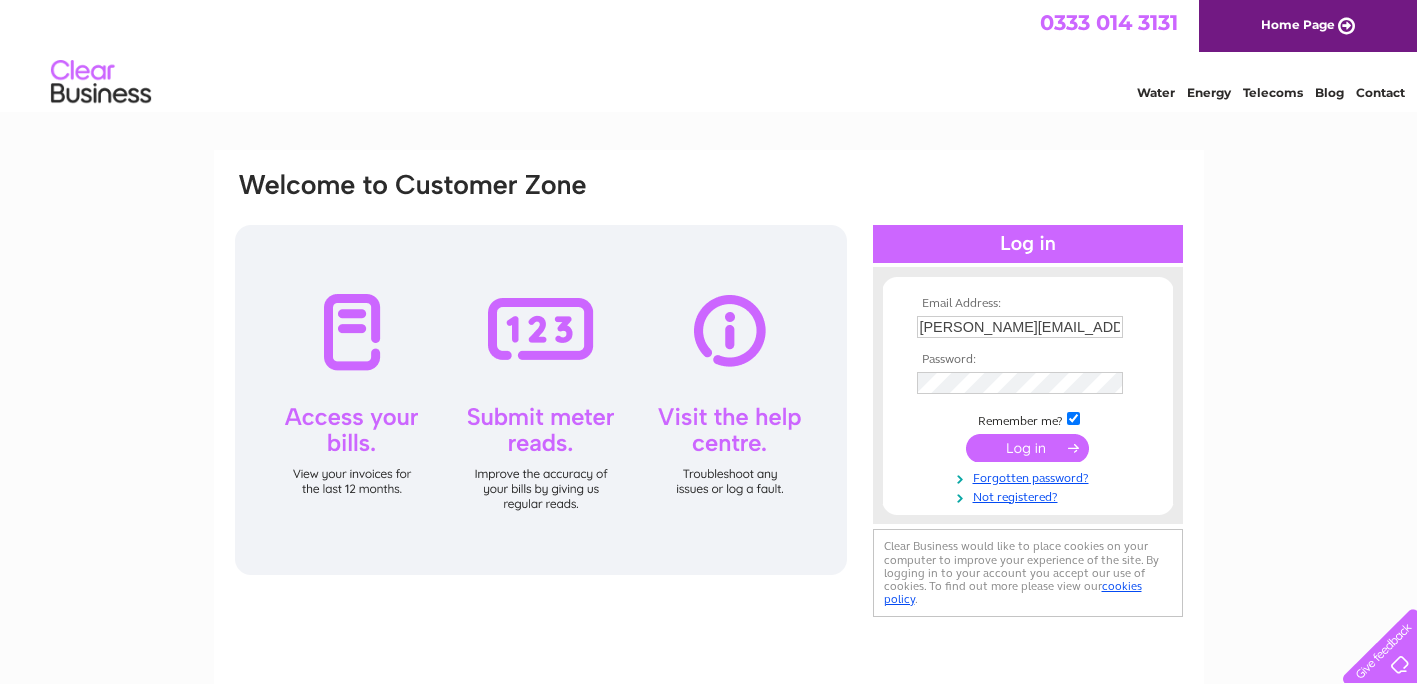 click at bounding box center [1027, 448] 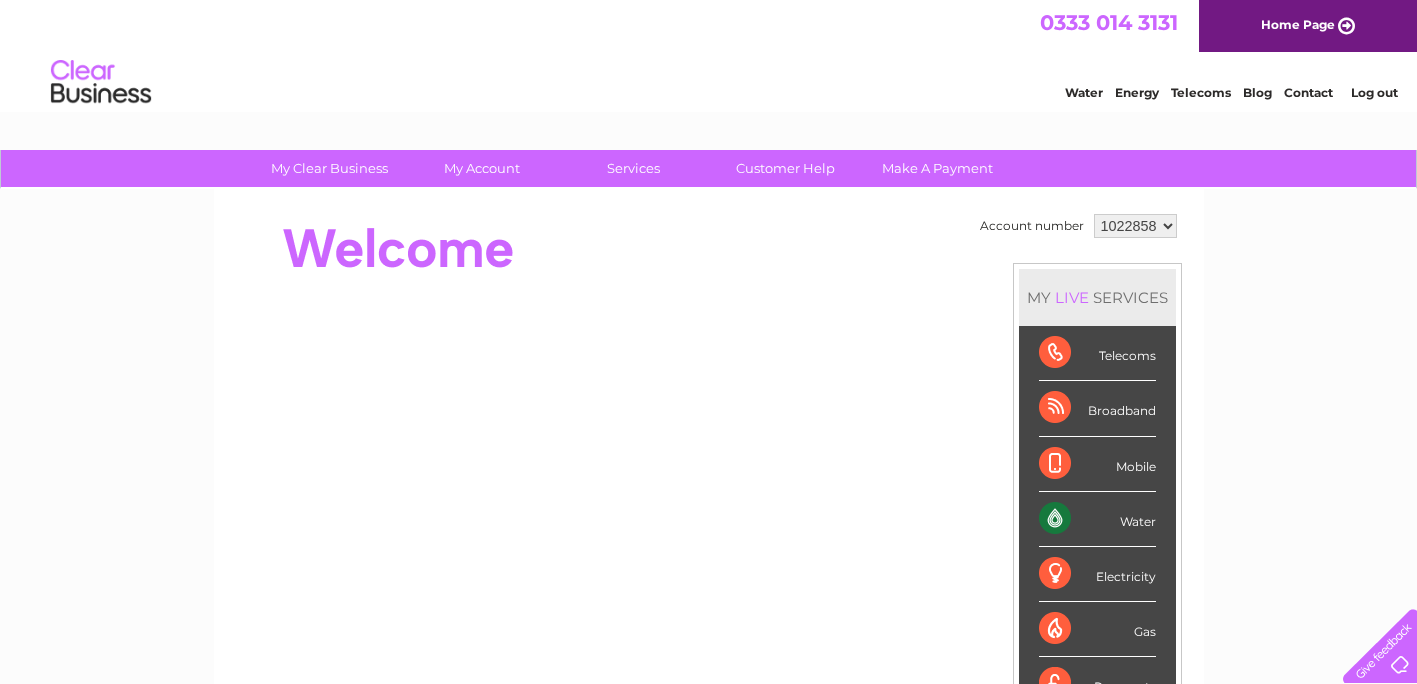 scroll, scrollTop: 0, scrollLeft: 0, axis: both 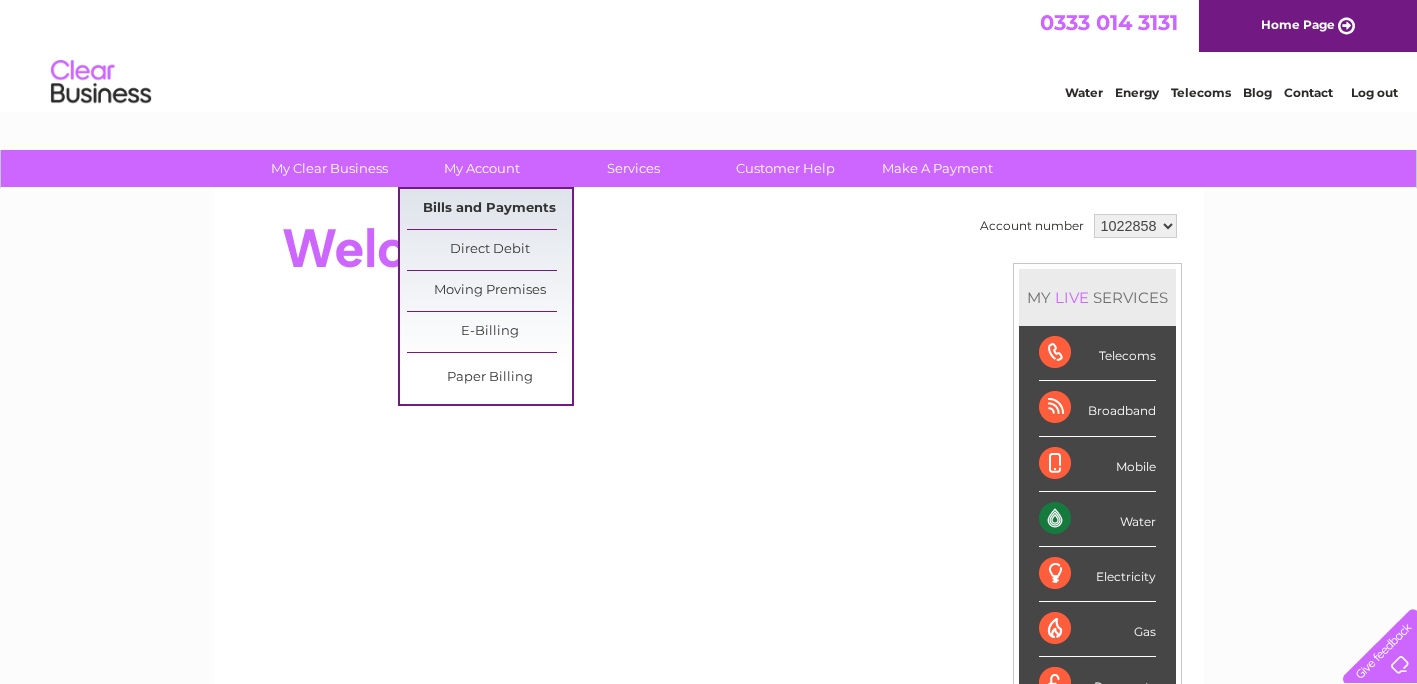 click on "Bills and Payments" at bounding box center [489, 209] 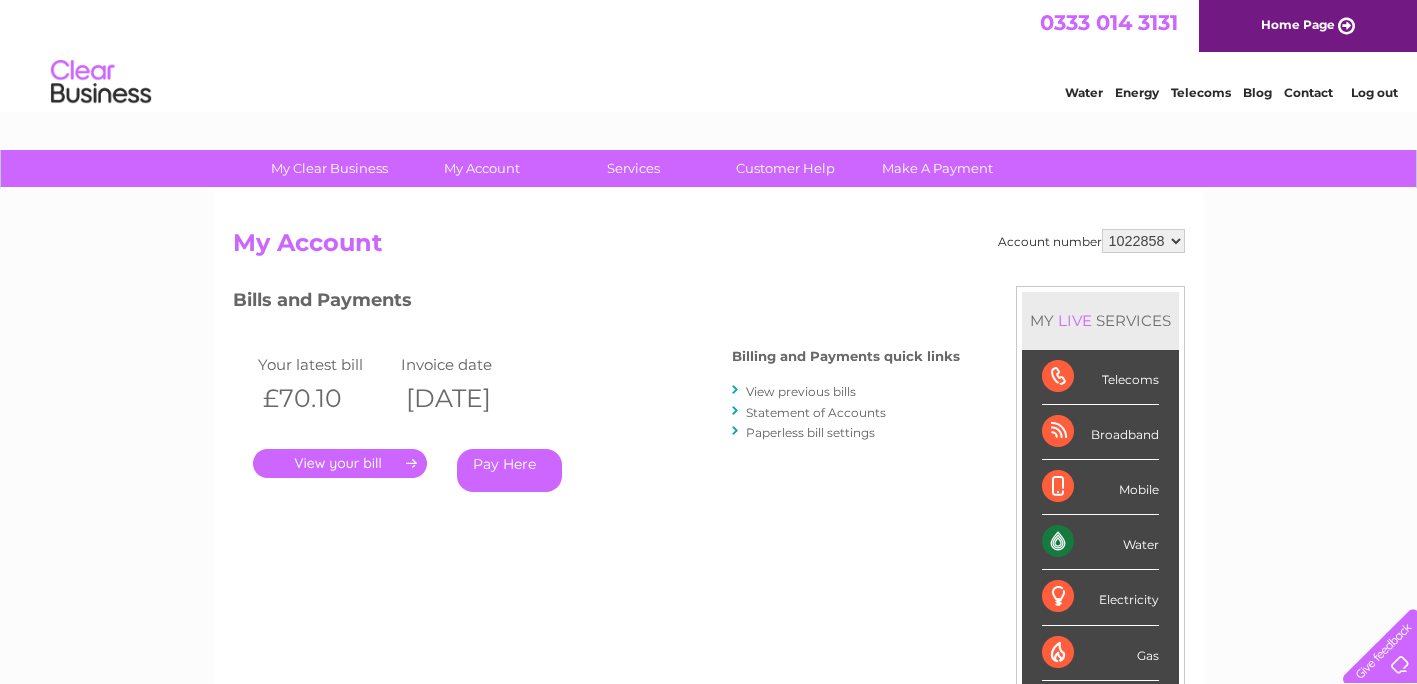 scroll, scrollTop: 0, scrollLeft: 0, axis: both 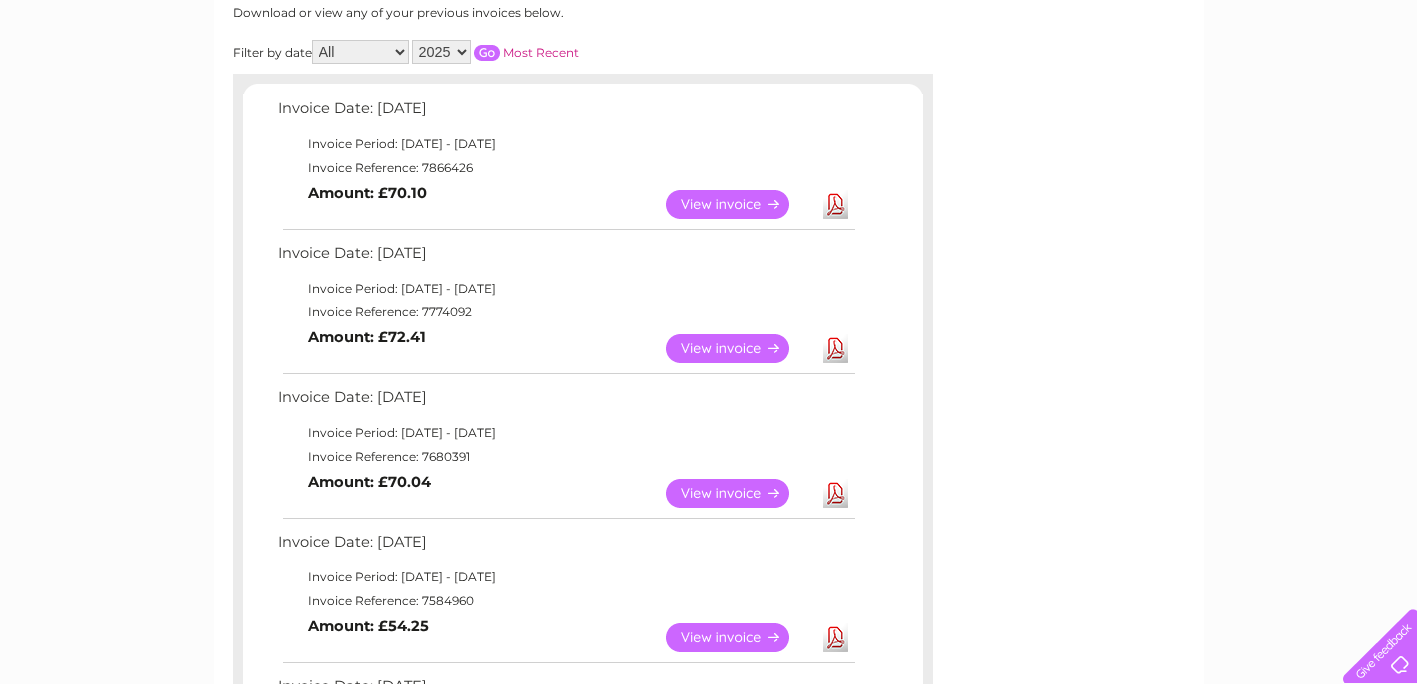 click on "View" at bounding box center (739, 493) 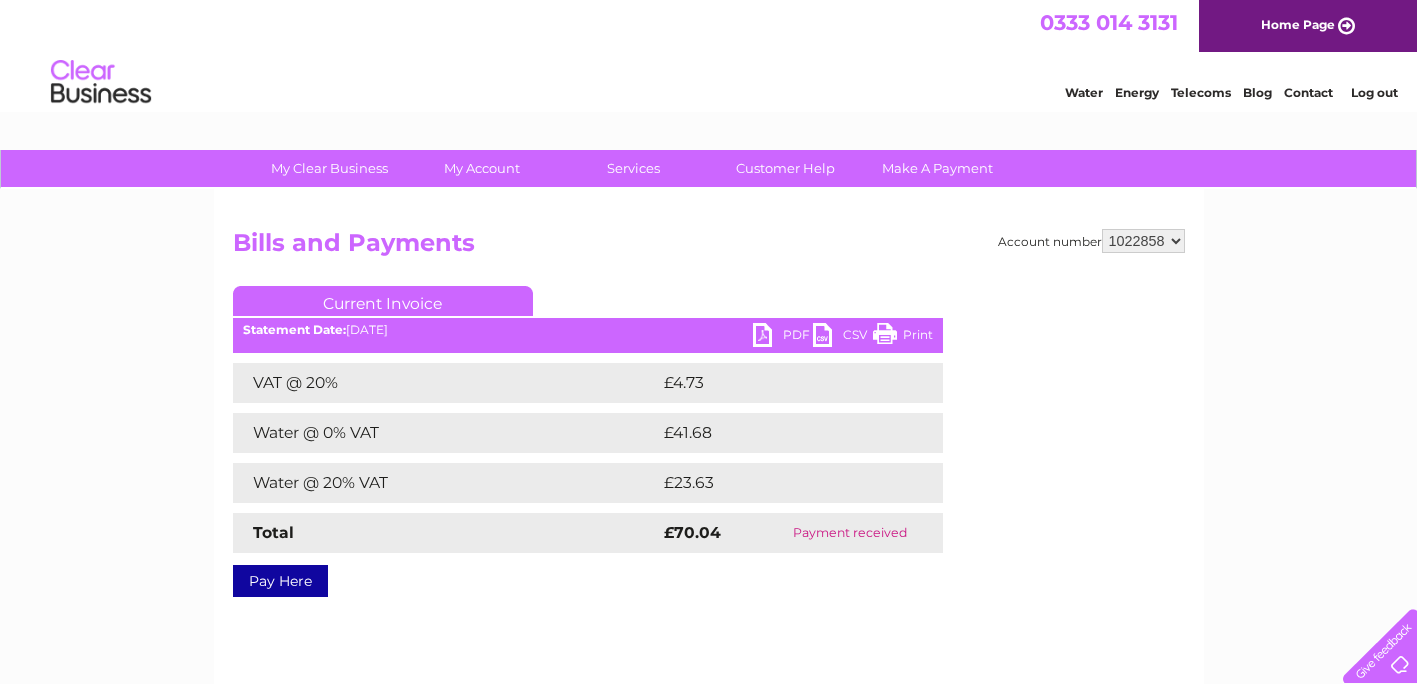 scroll, scrollTop: 0, scrollLeft: 0, axis: both 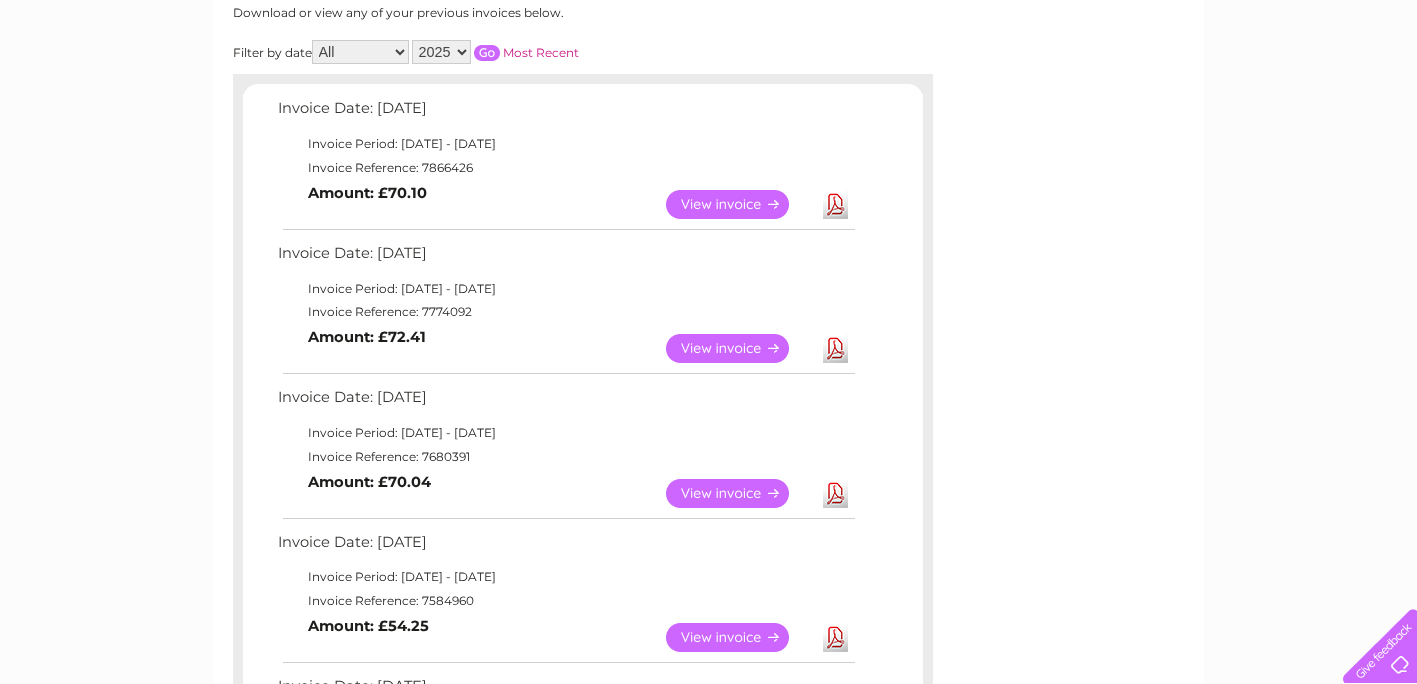 click on "View" at bounding box center [739, 348] 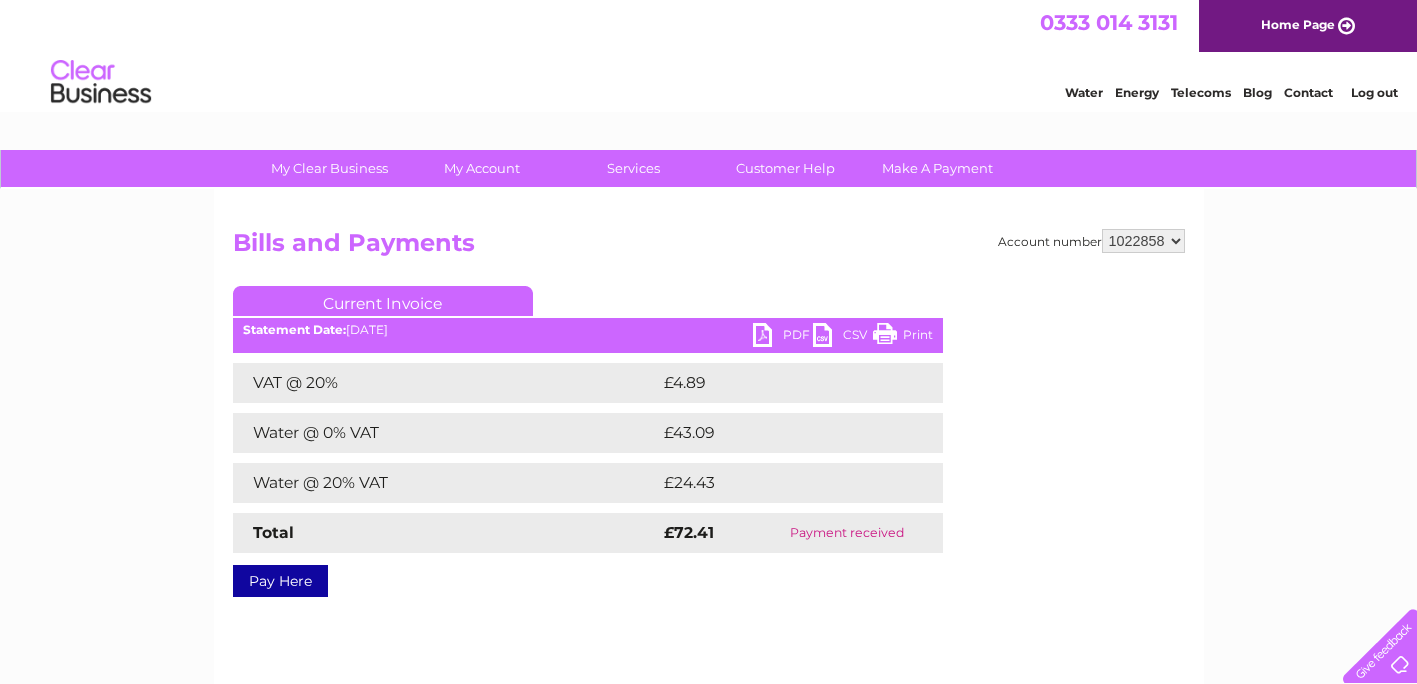 scroll, scrollTop: 0, scrollLeft: 0, axis: both 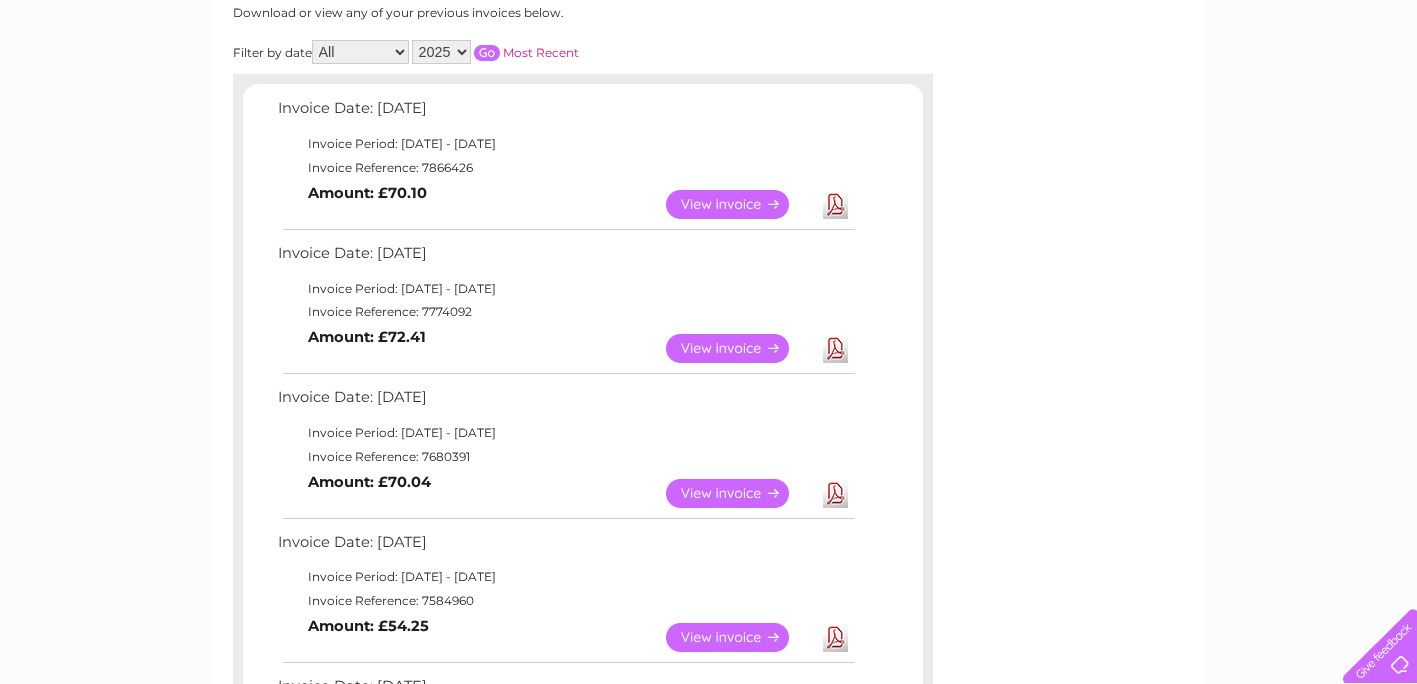 click on "View" at bounding box center [739, 204] 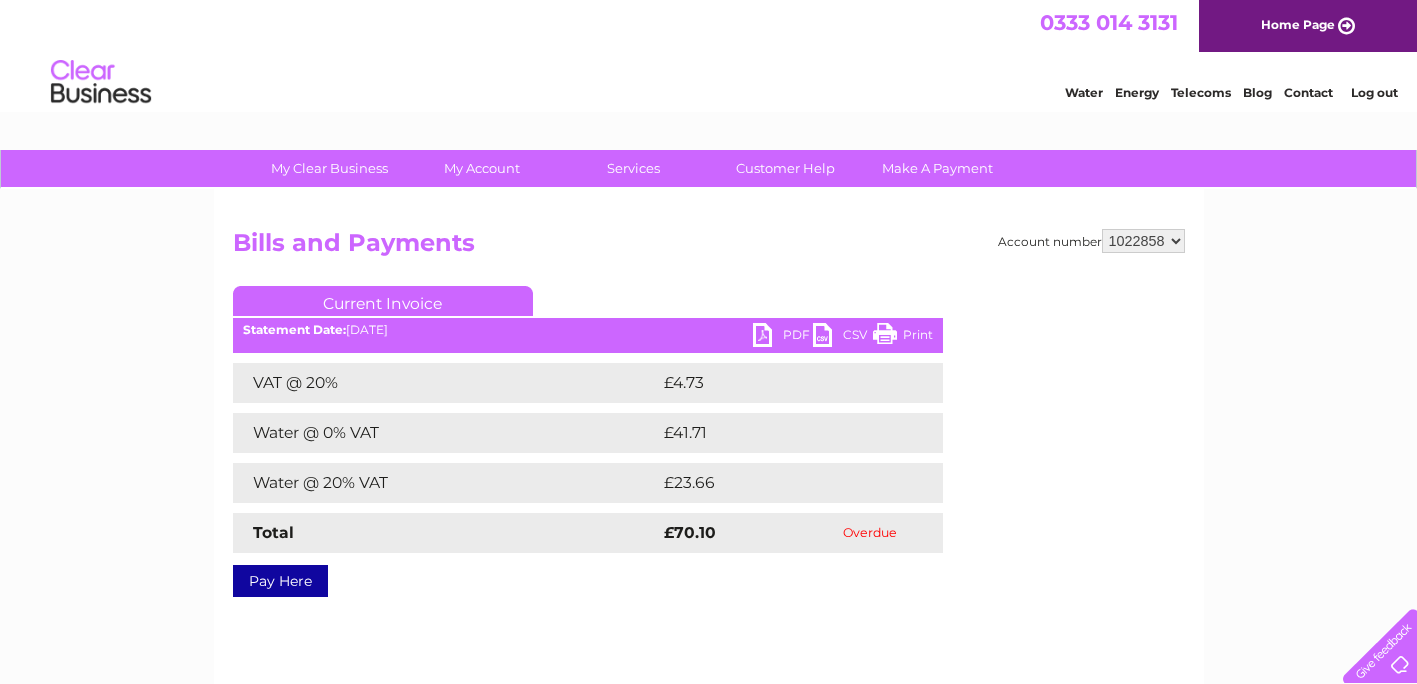 scroll, scrollTop: 0, scrollLeft: 0, axis: both 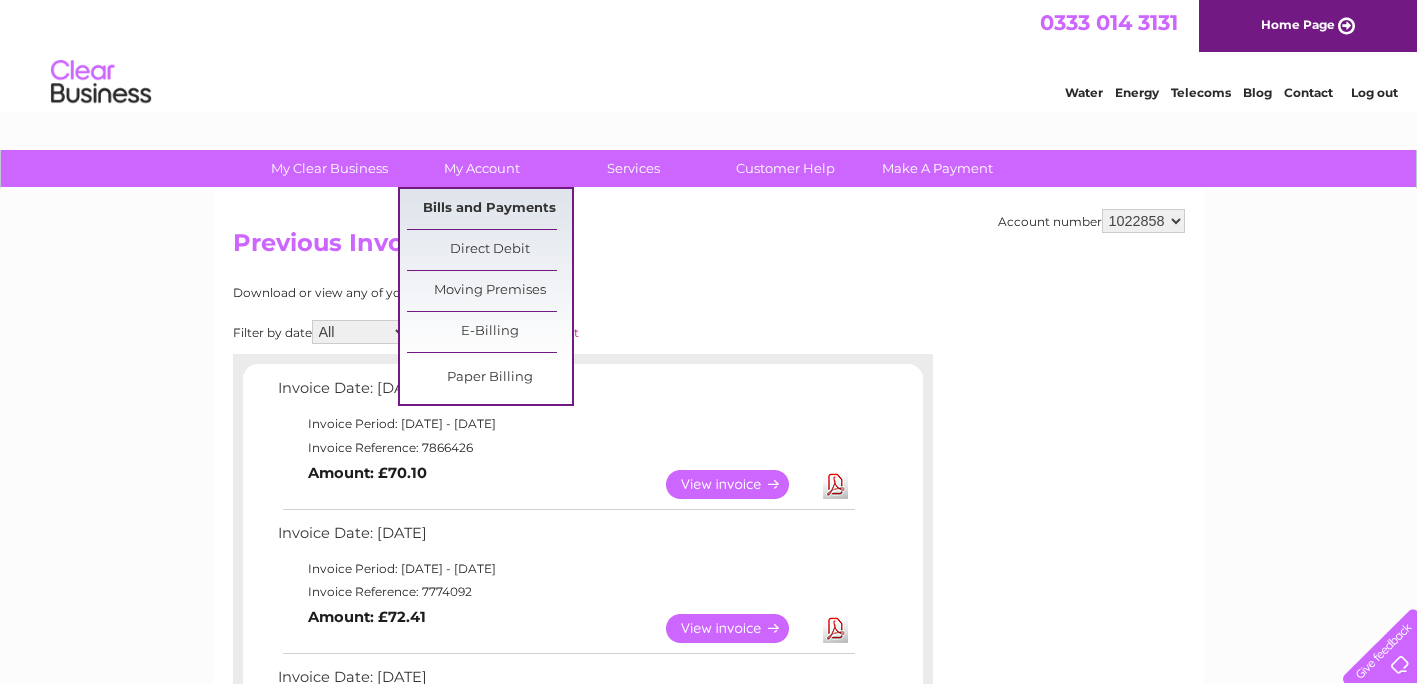 click on "Bills and Payments" at bounding box center (489, 209) 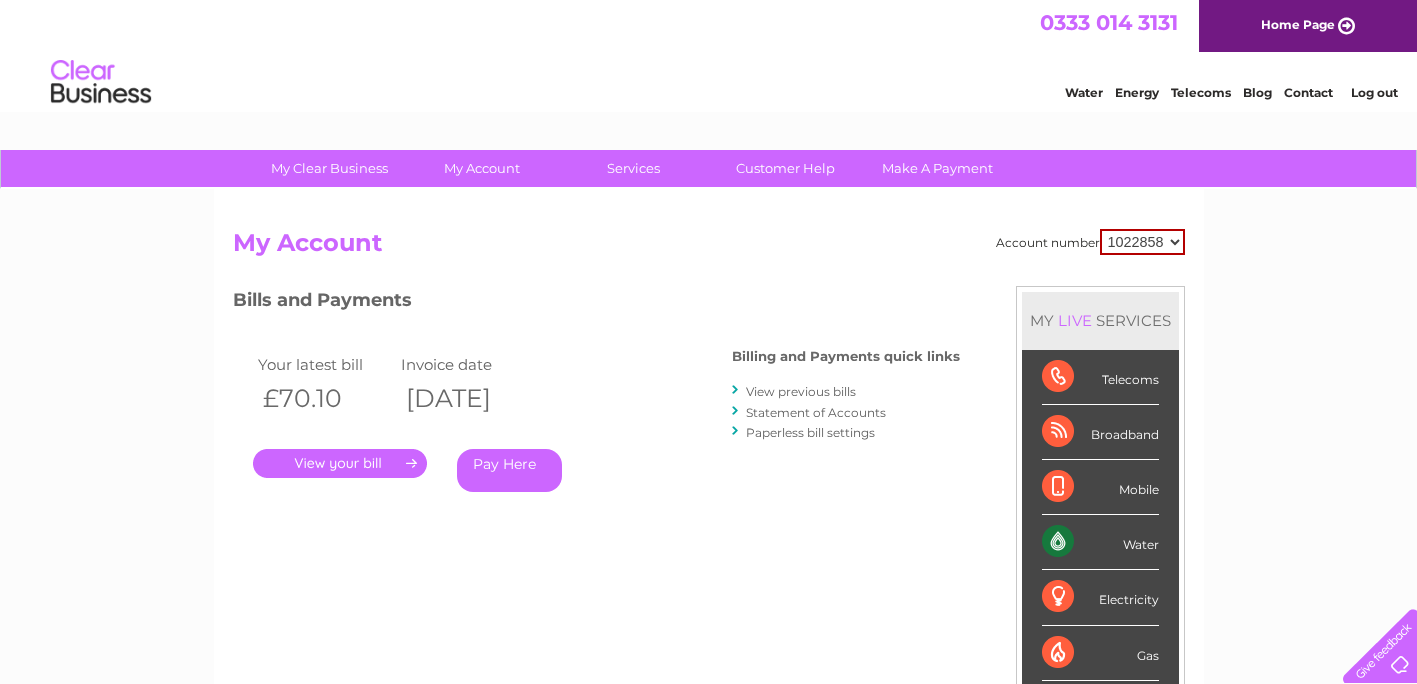scroll, scrollTop: 0, scrollLeft: 0, axis: both 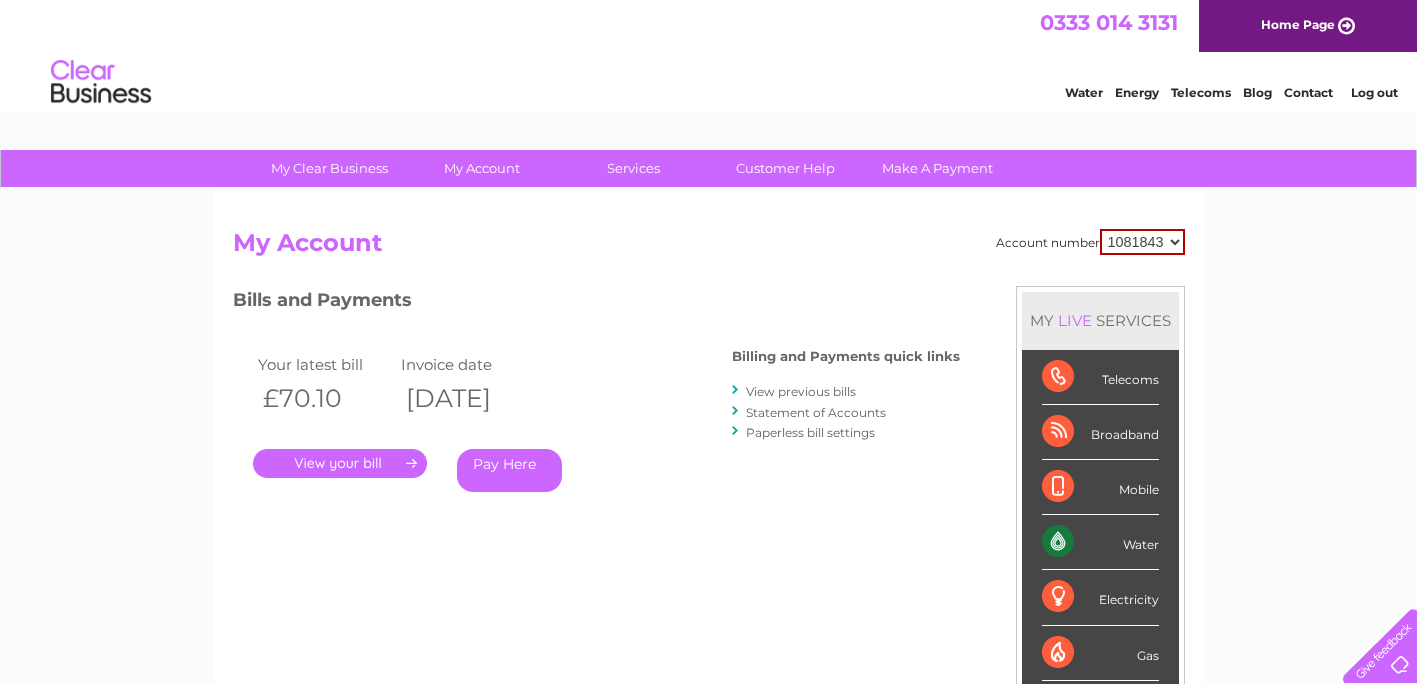 click on "1022858
1081843" at bounding box center [1142, 242] 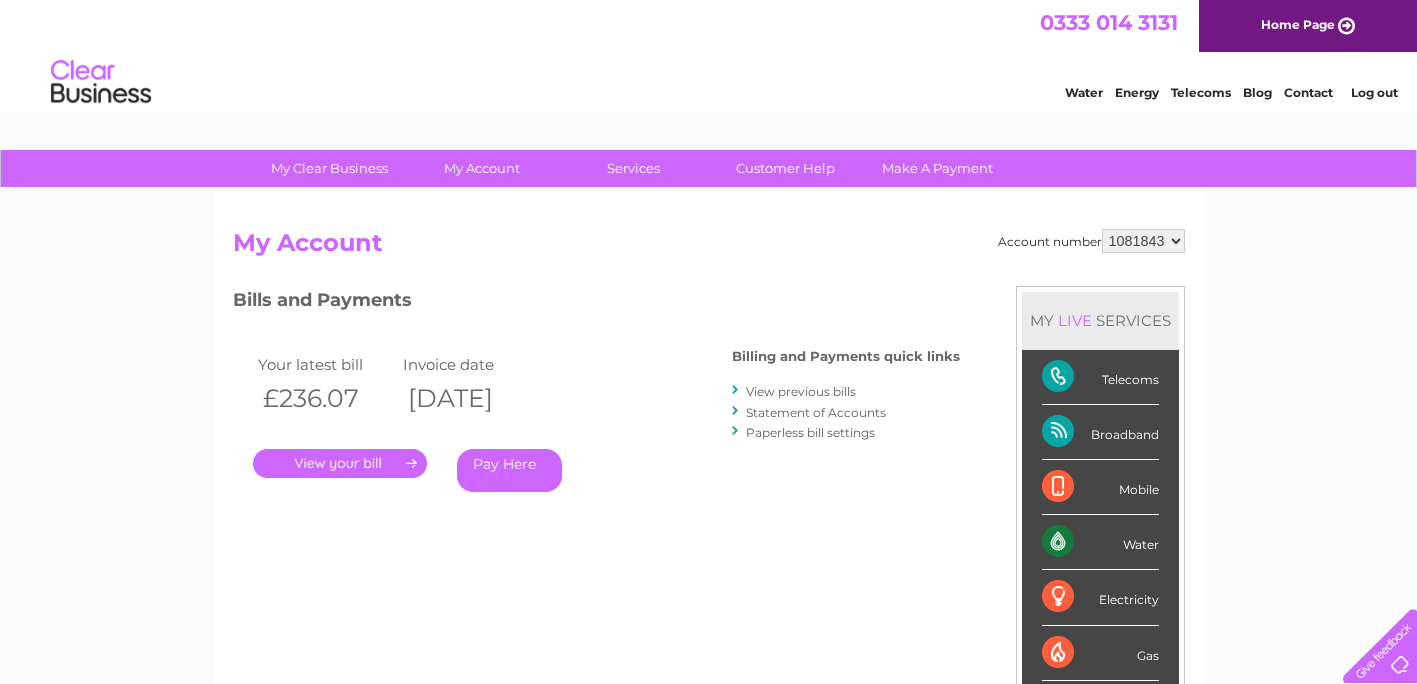 scroll, scrollTop: 0, scrollLeft: 0, axis: both 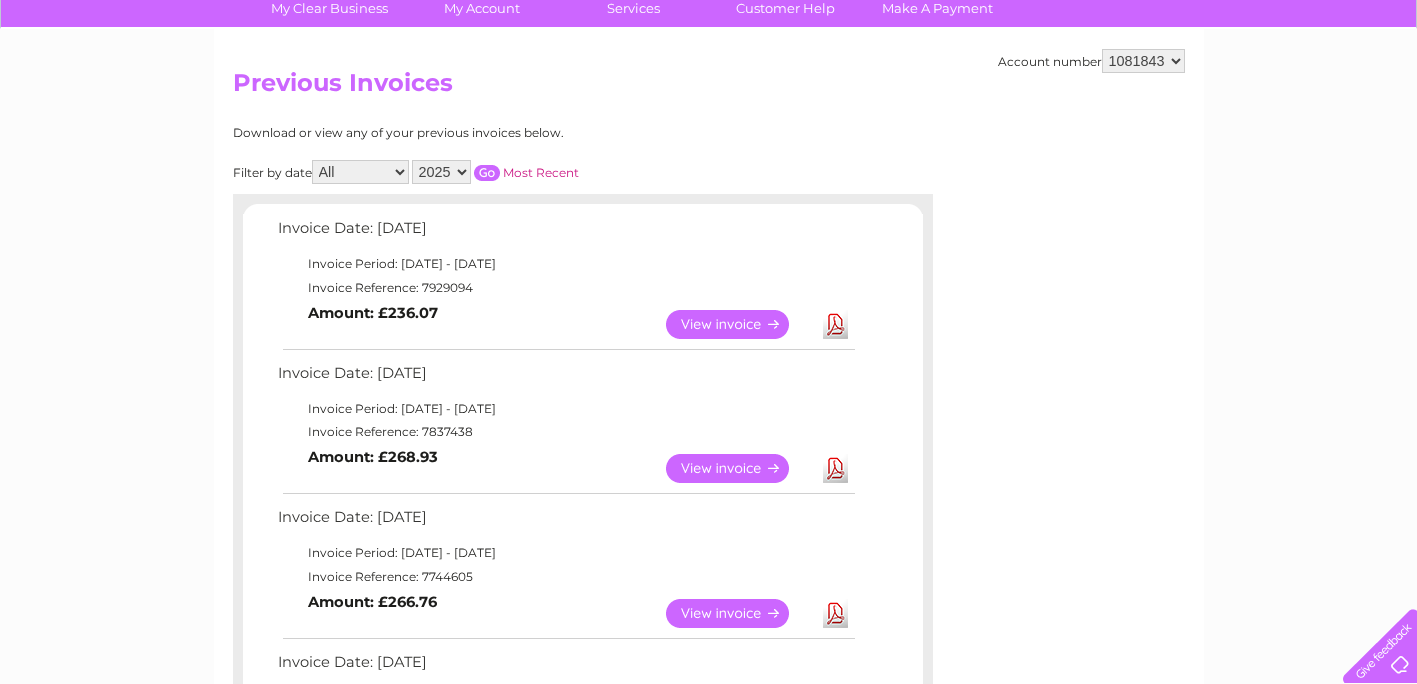 click on "View" at bounding box center [739, 613] 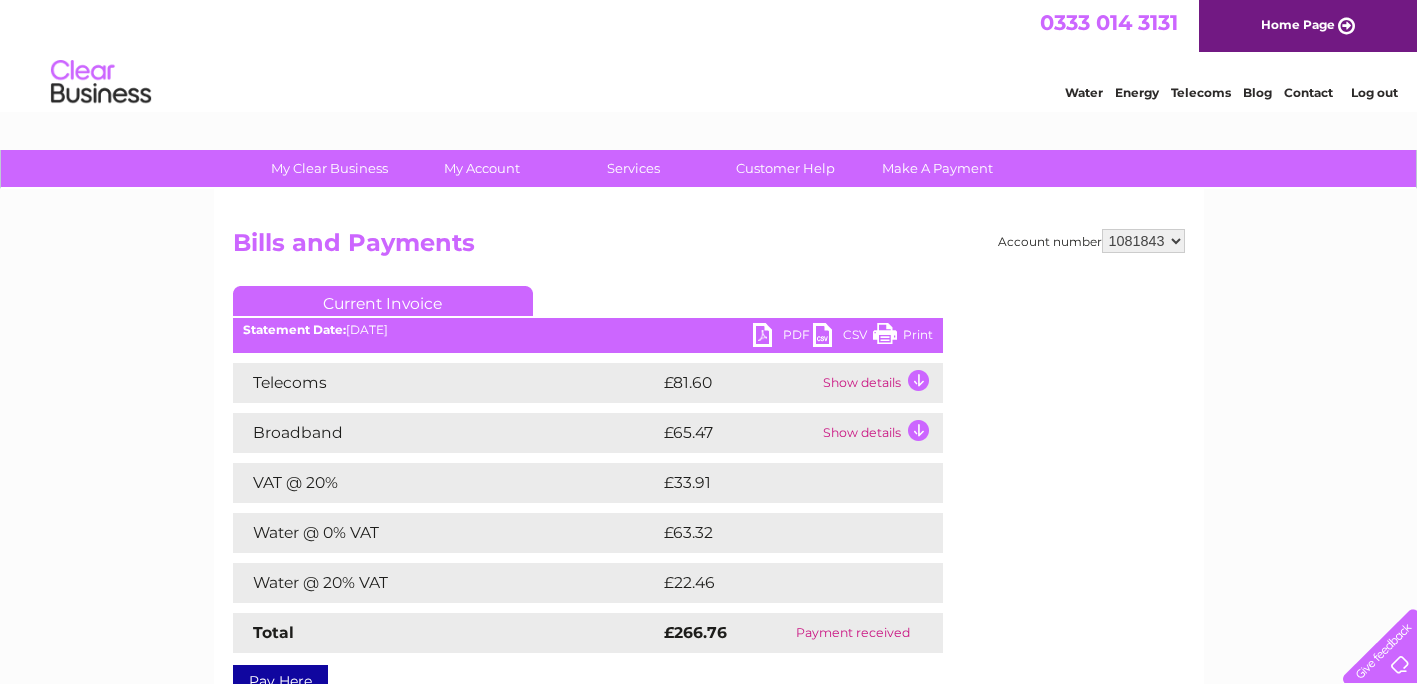 scroll, scrollTop: 0, scrollLeft: 0, axis: both 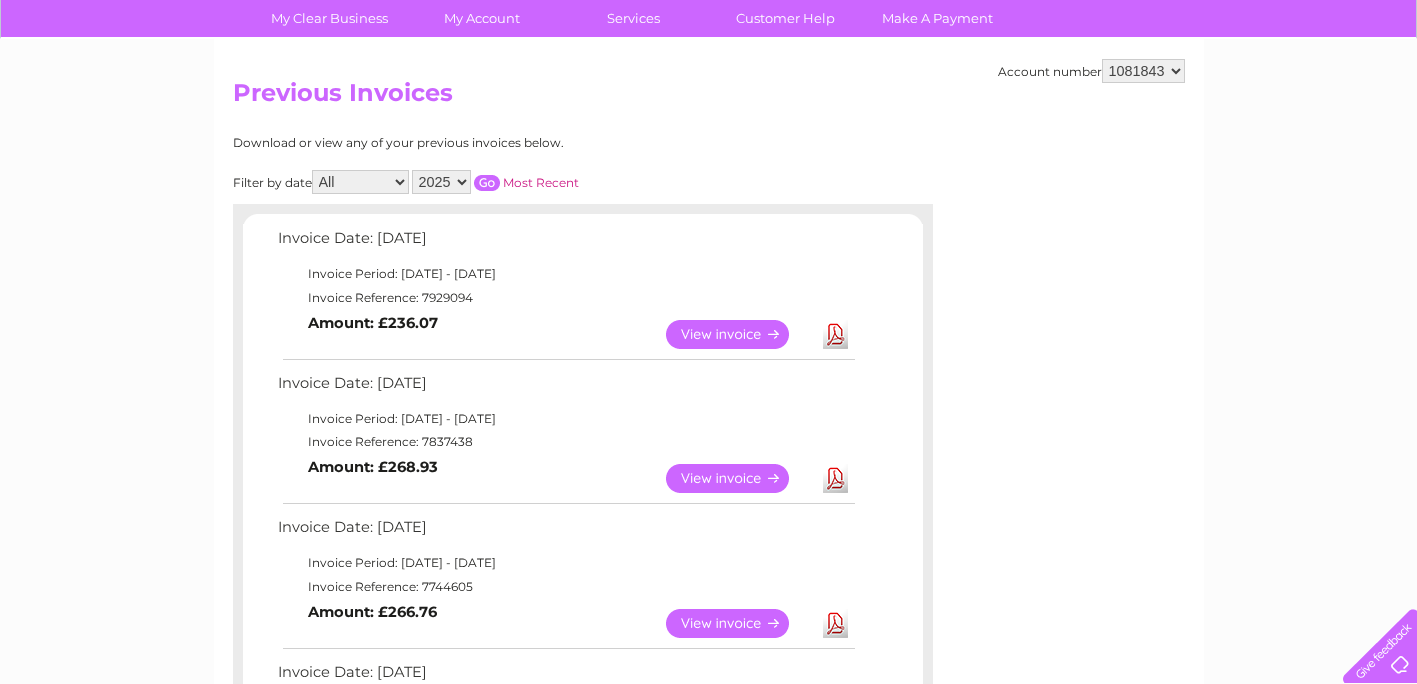 click on "View" at bounding box center (739, 478) 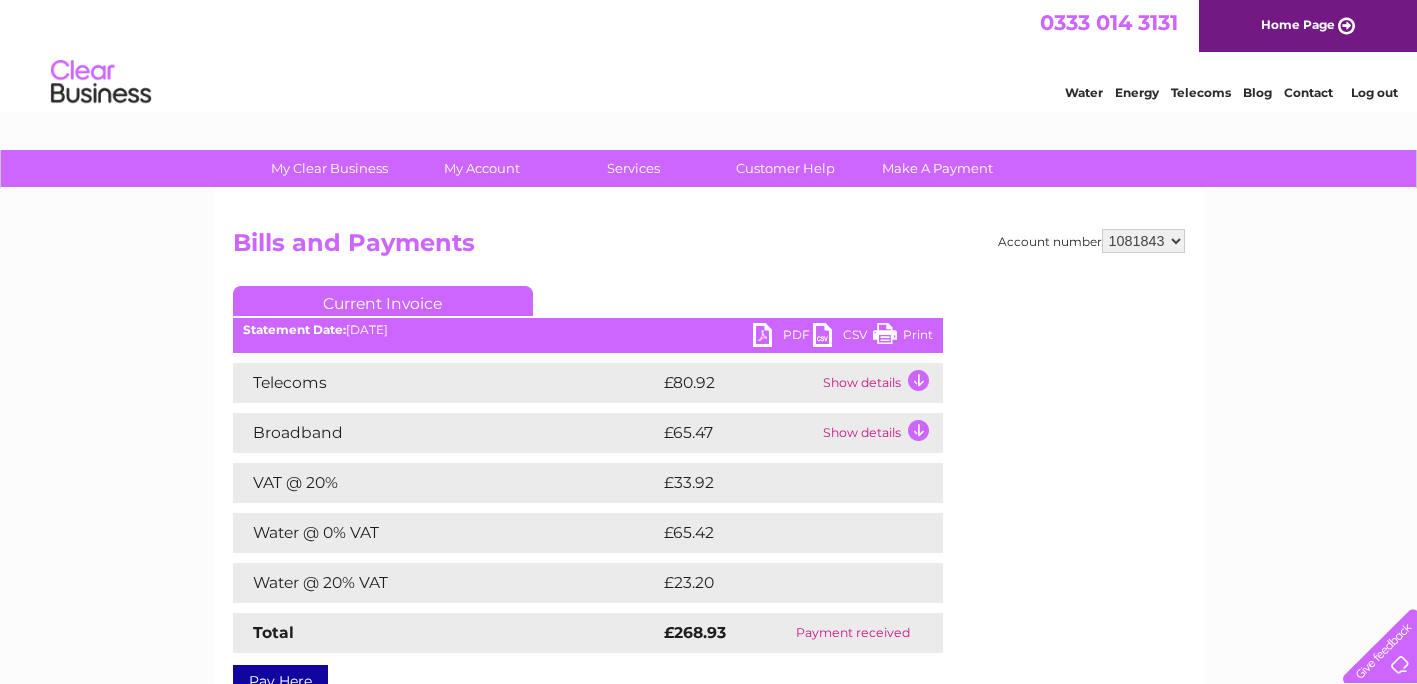 scroll, scrollTop: 0, scrollLeft: 0, axis: both 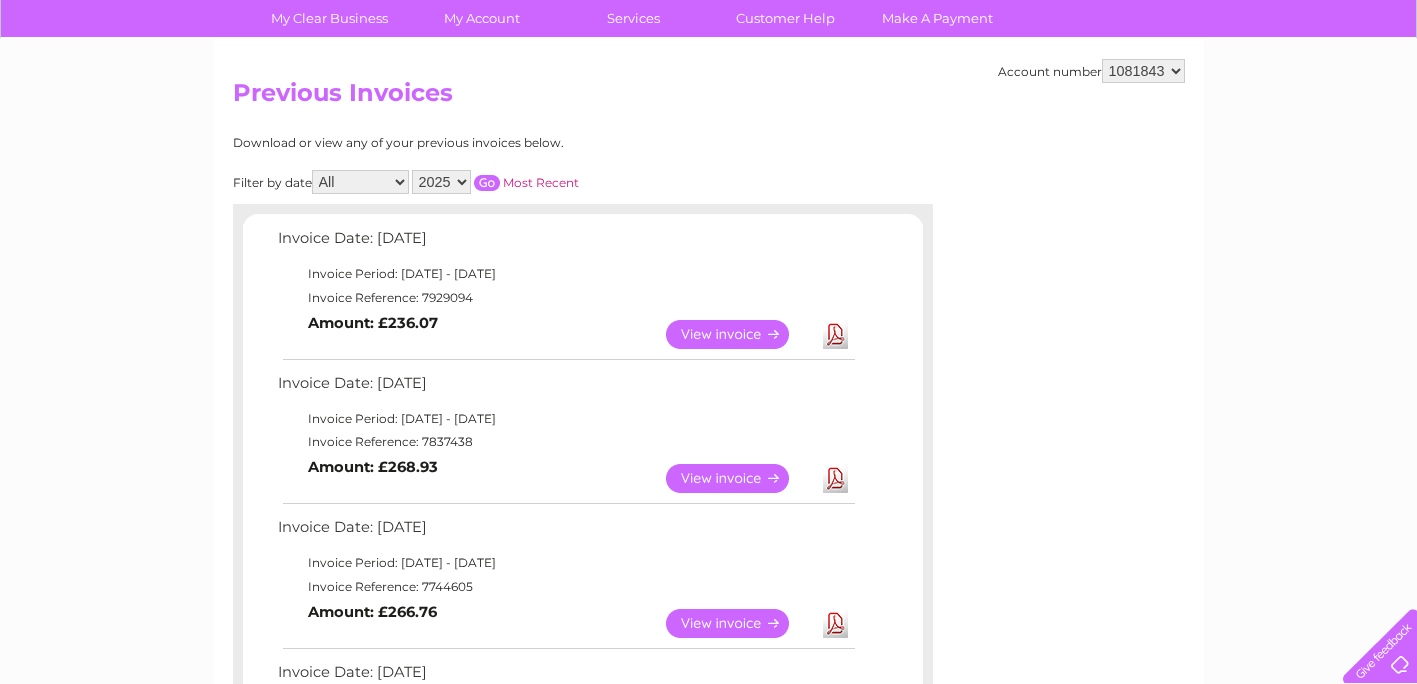 click on "View" at bounding box center [739, 334] 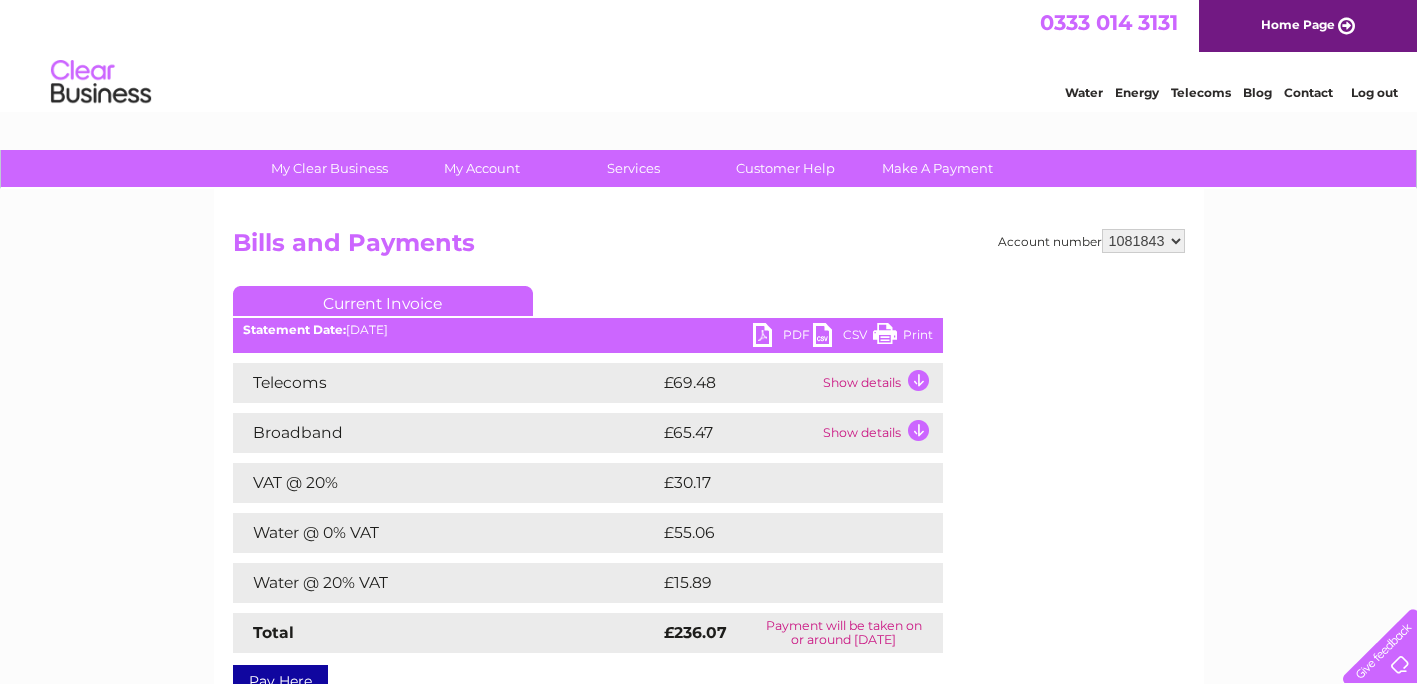 scroll, scrollTop: 0, scrollLeft: 0, axis: both 